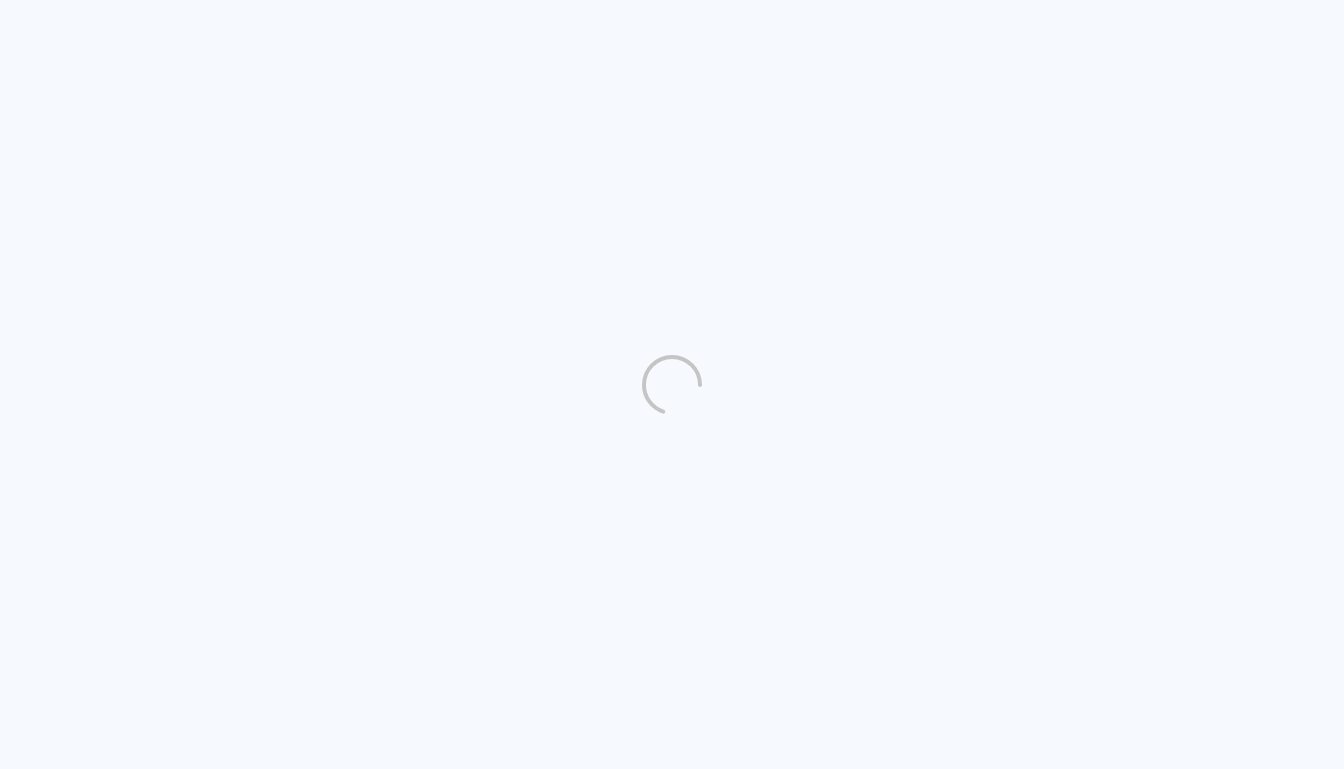 scroll, scrollTop: 0, scrollLeft: 0, axis: both 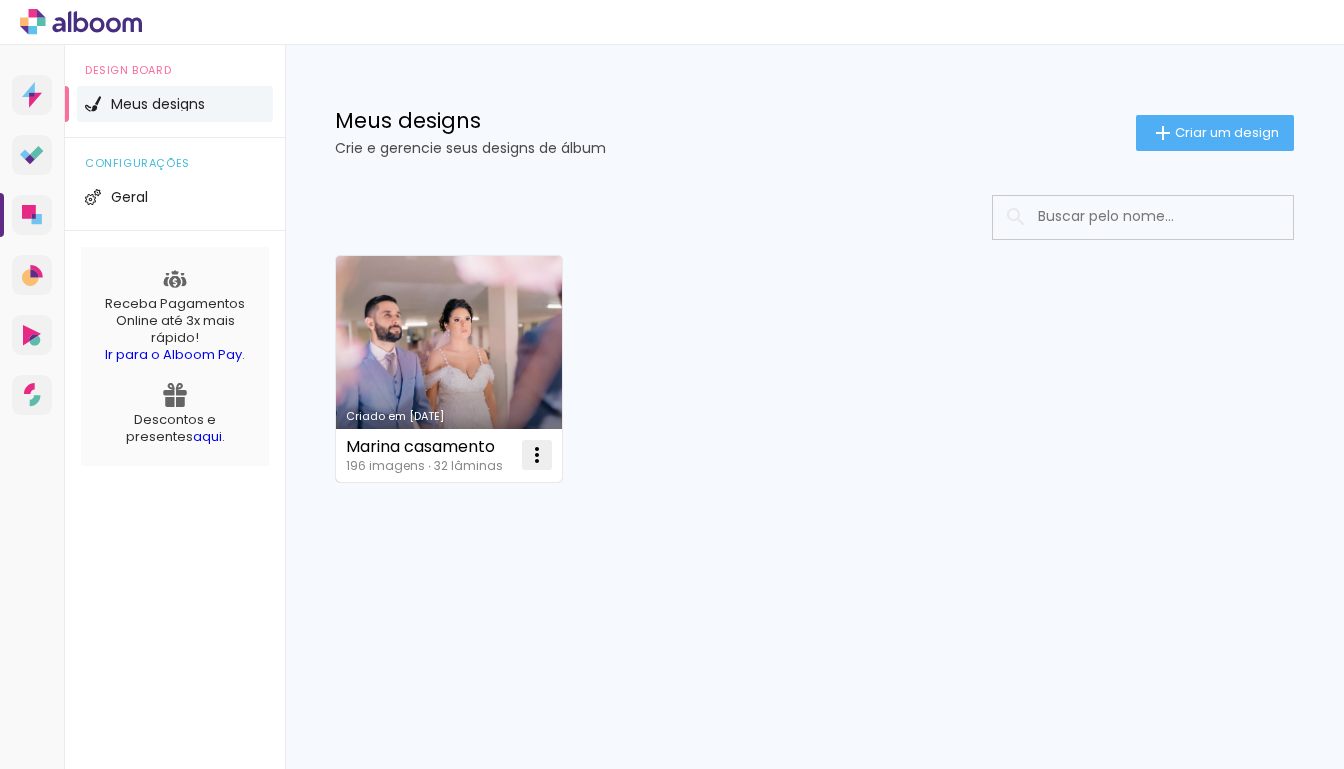 click at bounding box center (537, 455) 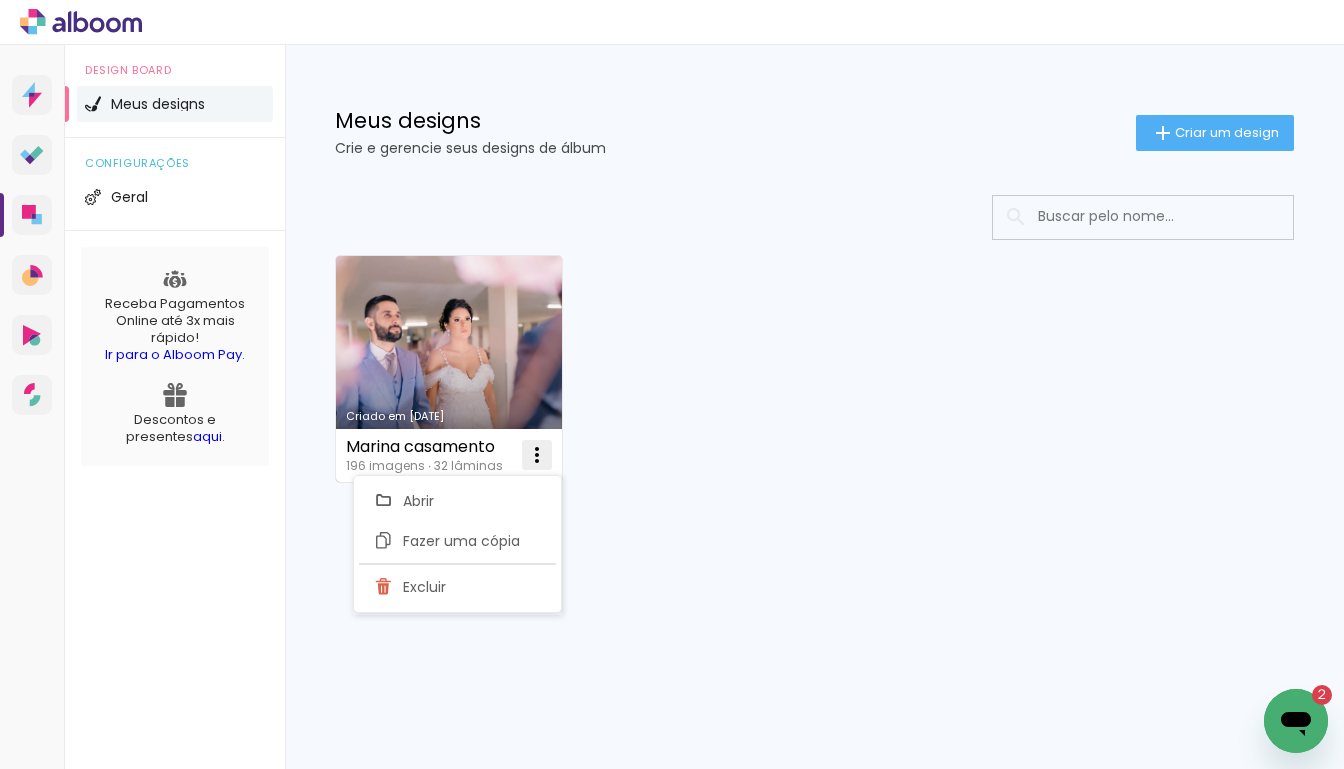 scroll, scrollTop: 0, scrollLeft: 0, axis: both 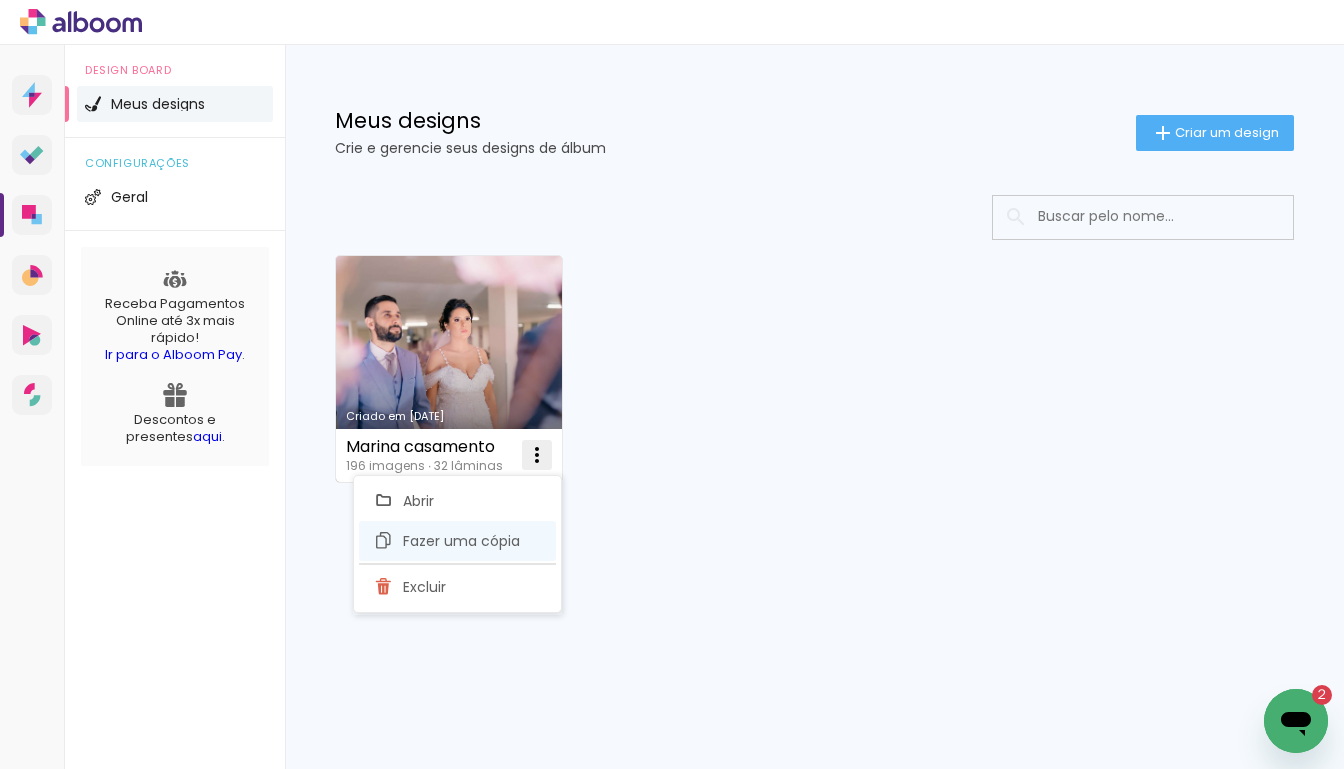 click on "Fazer uma cópia" 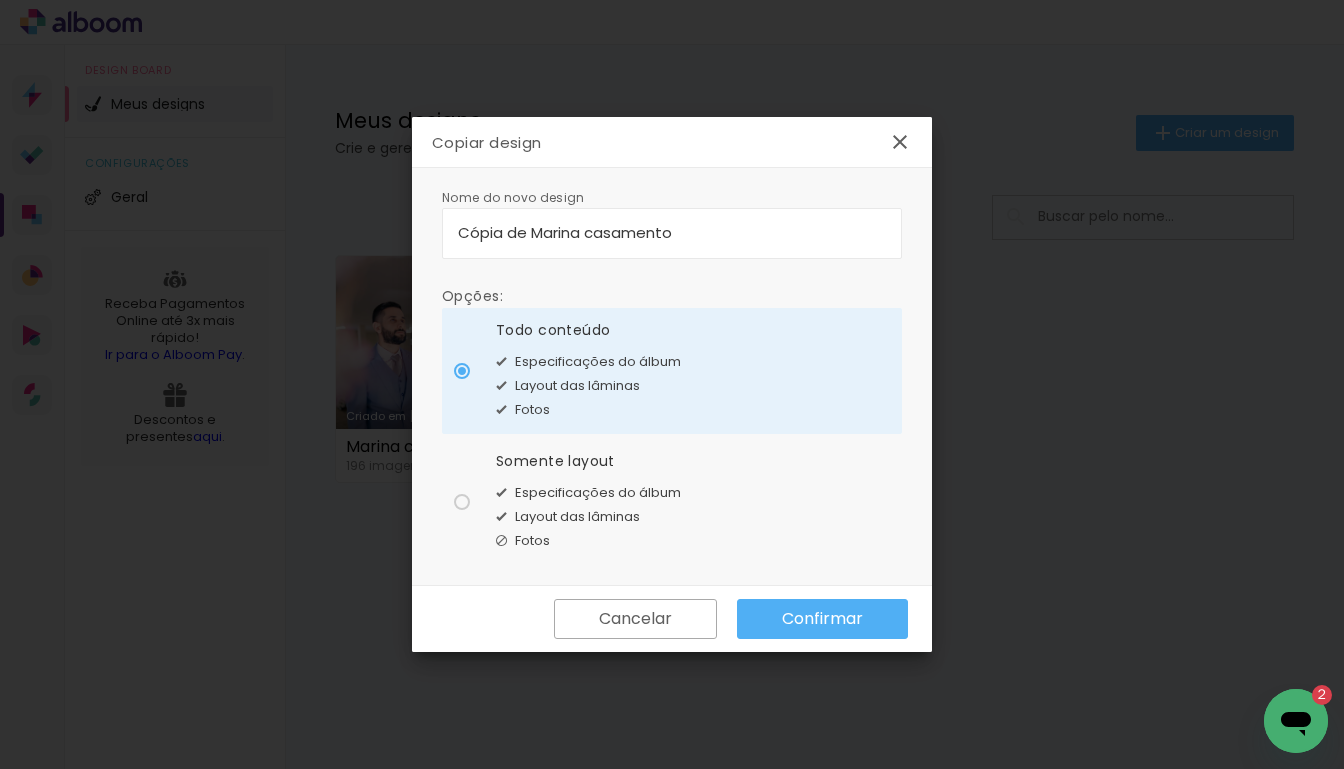 click on "Confirmar" at bounding box center [0, 0] 